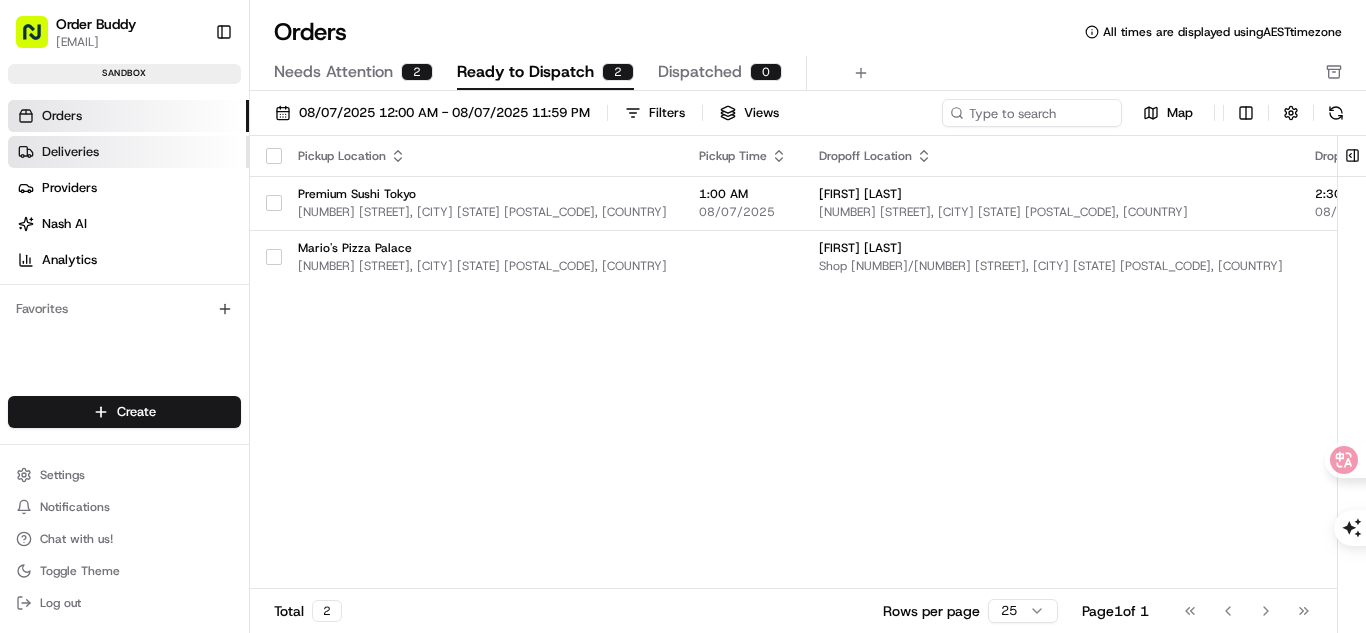 scroll, scrollTop: 0, scrollLeft: 0, axis: both 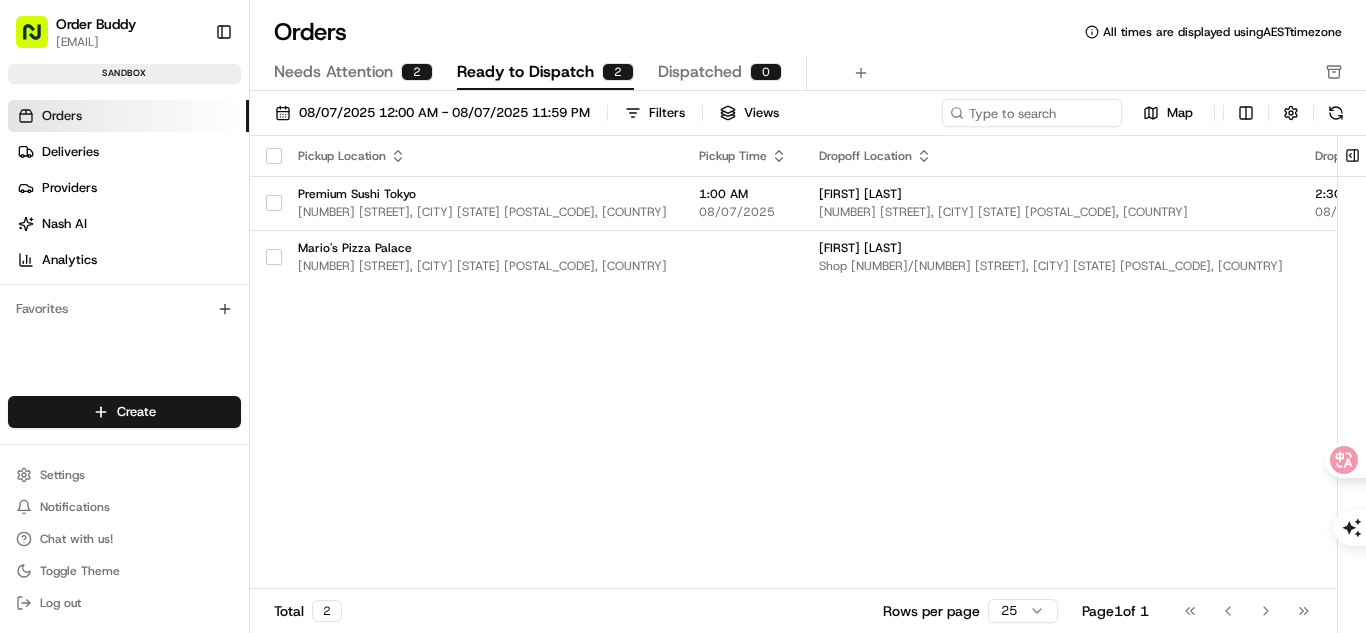 click on "Orders" at bounding box center (128, 116) 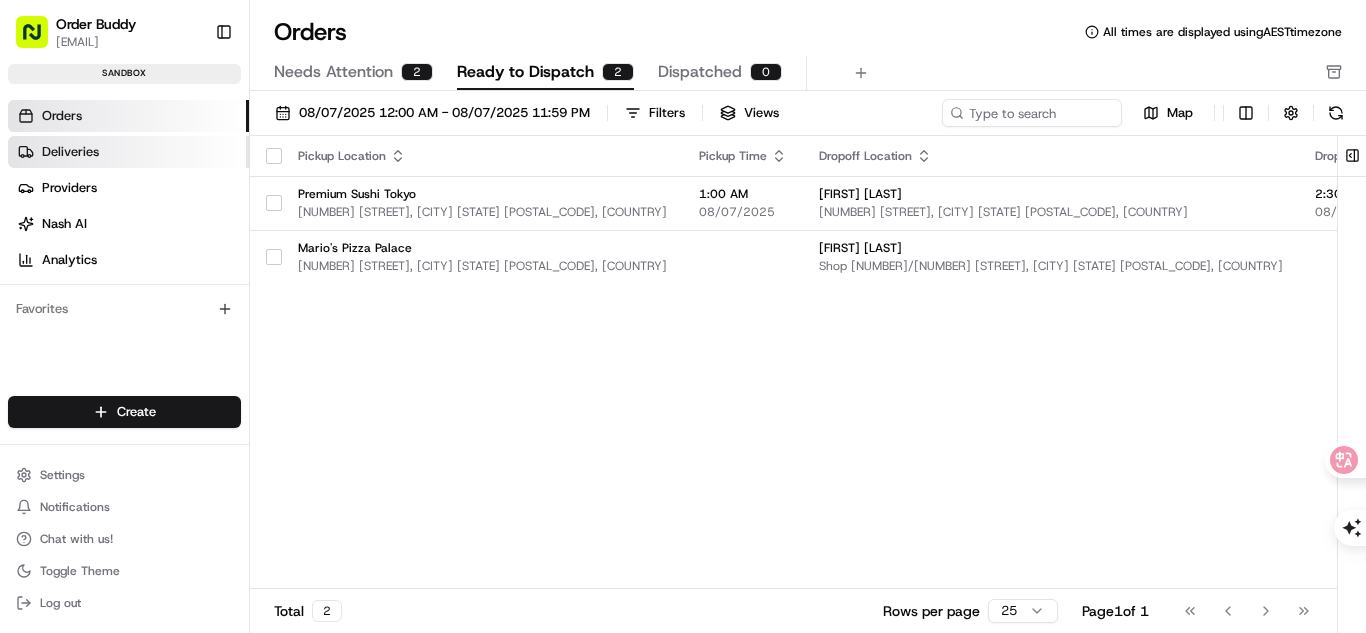 click on "Deliveries" at bounding box center (128, 152) 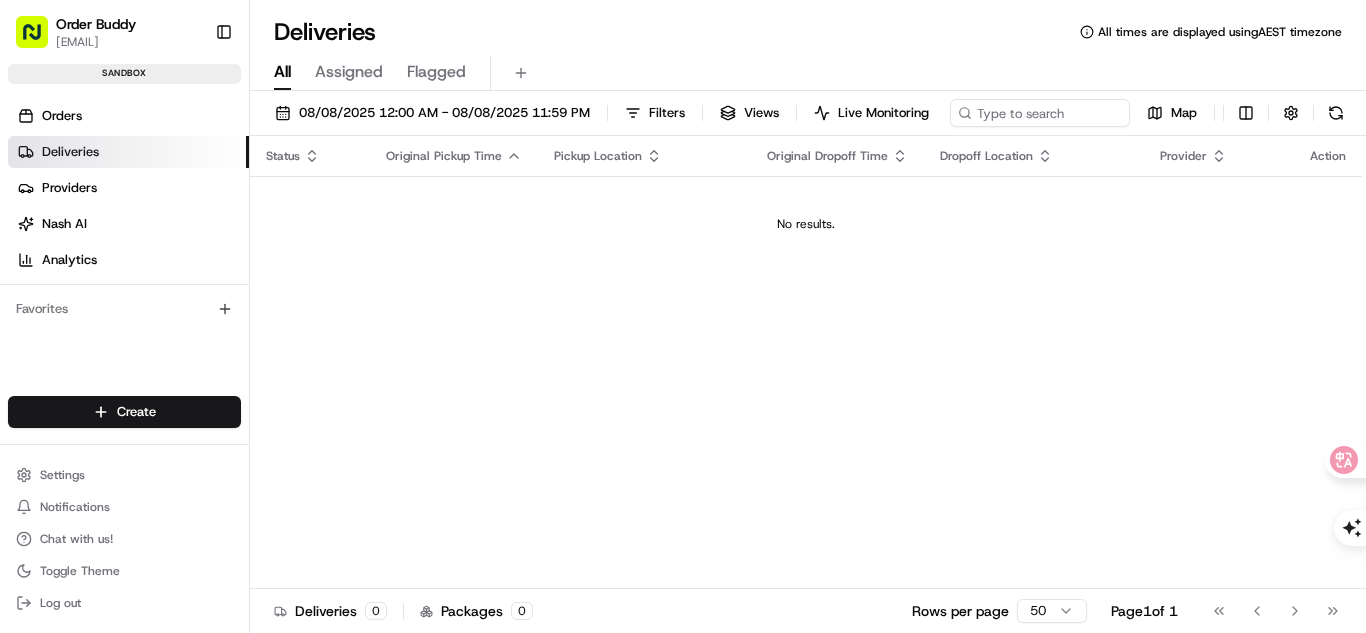 scroll, scrollTop: 0, scrollLeft: 0, axis: both 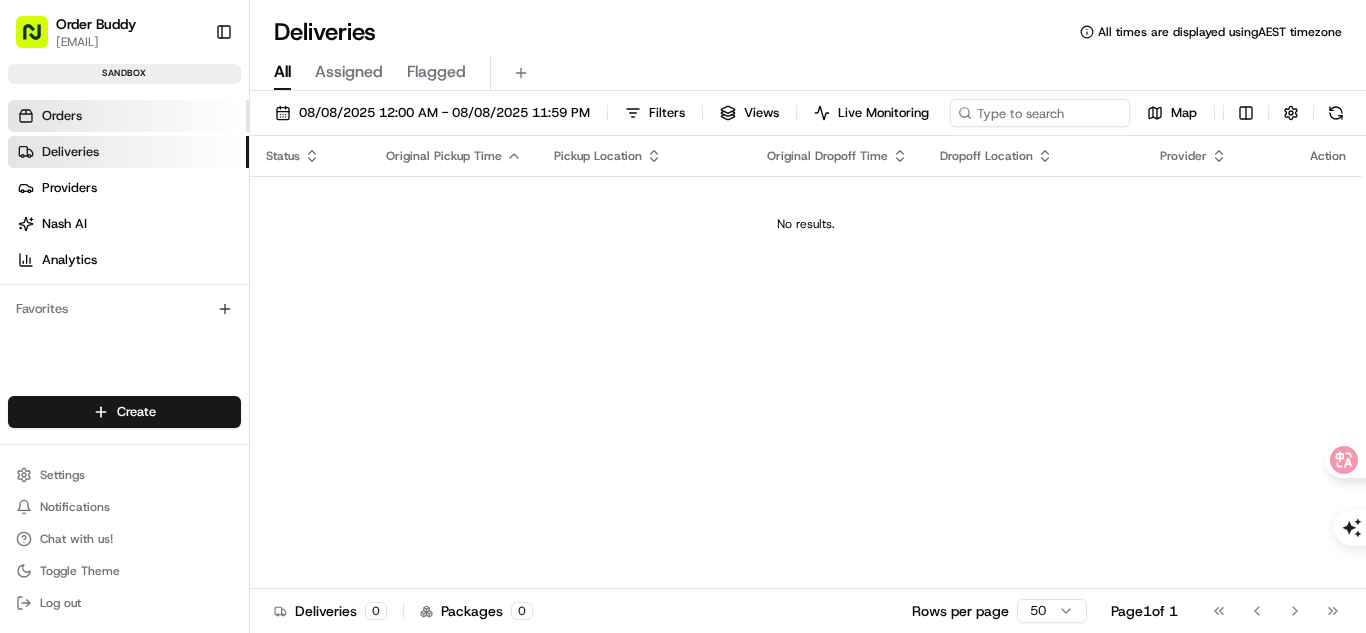 click on "Orders" at bounding box center (128, 116) 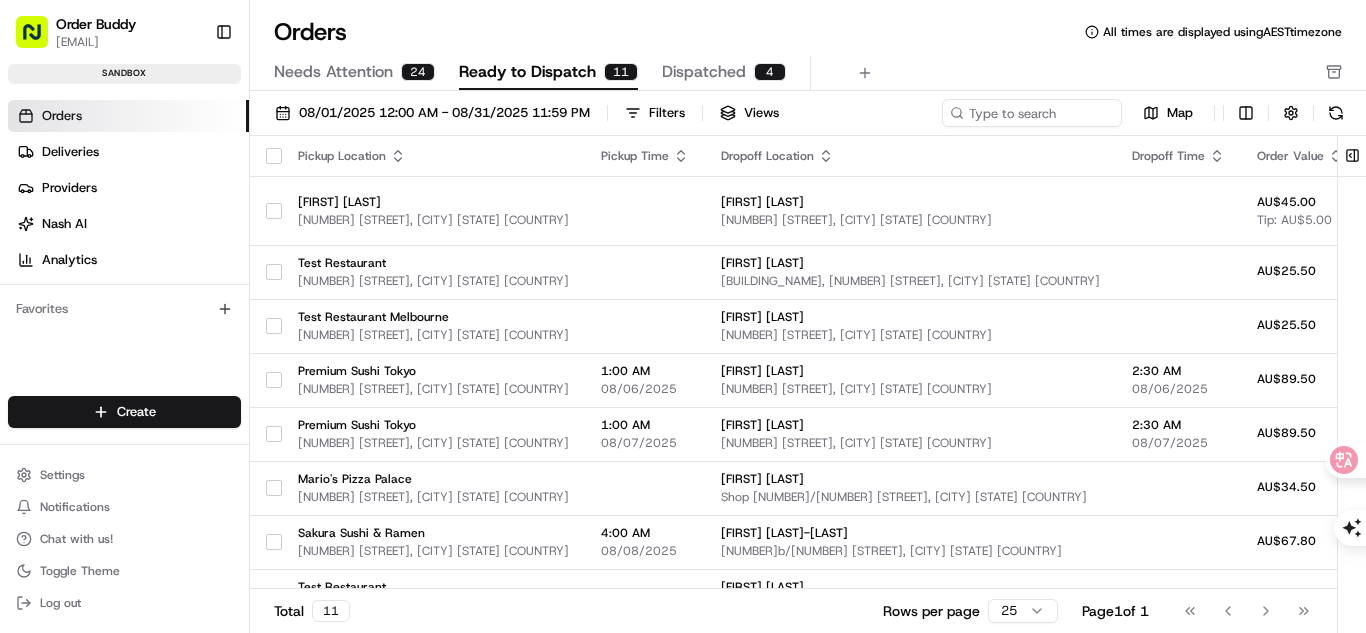 click on "Needs Attention" at bounding box center (333, 72) 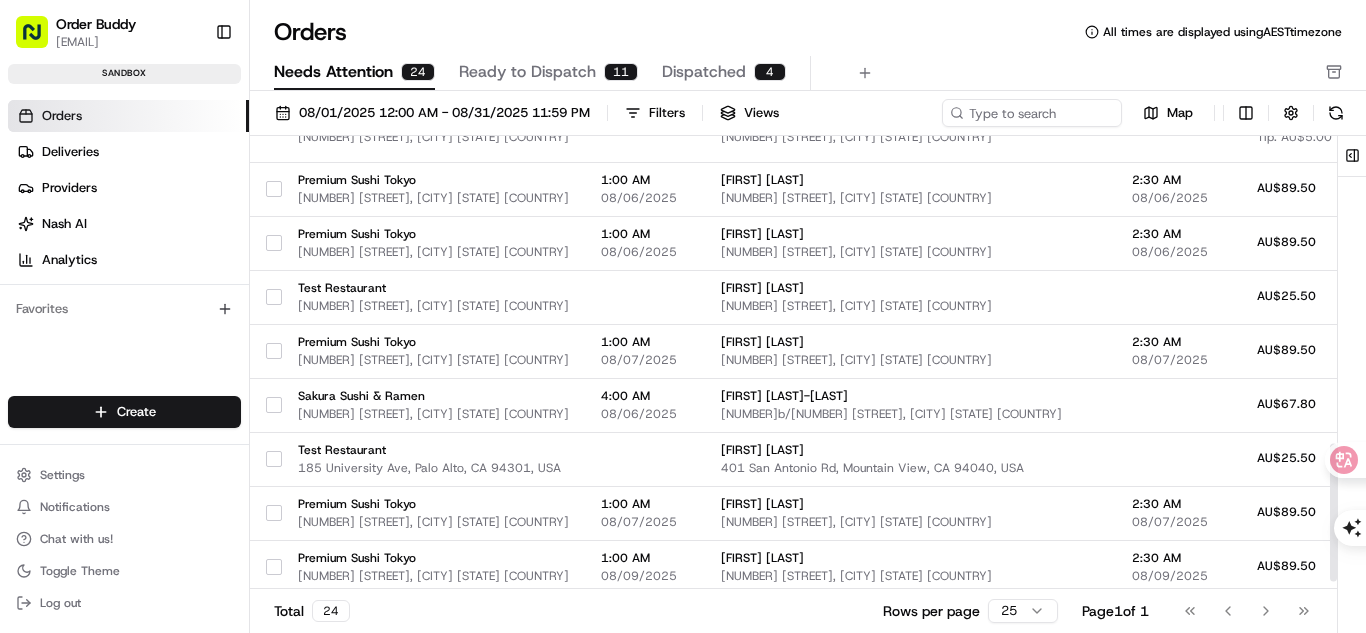 scroll, scrollTop: 1033, scrollLeft: 0, axis: vertical 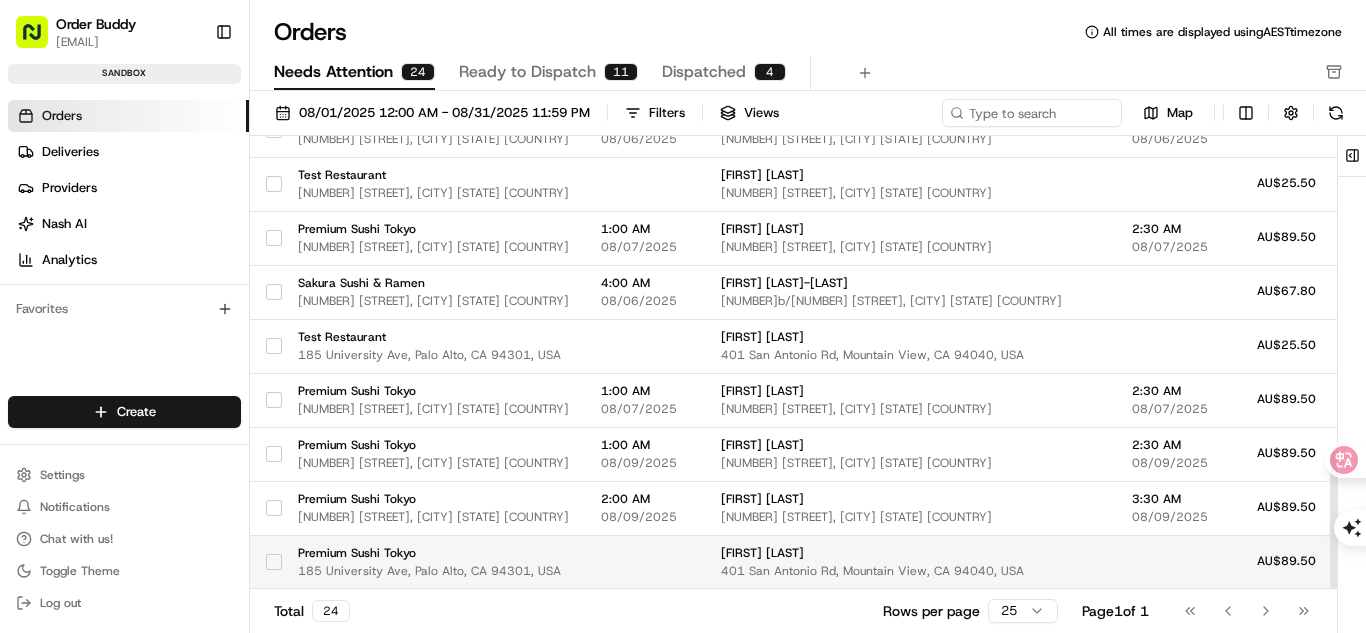 drag, startPoint x: 1331, startPoint y: 262, endPoint x: 1318, endPoint y: 571, distance: 309.27335 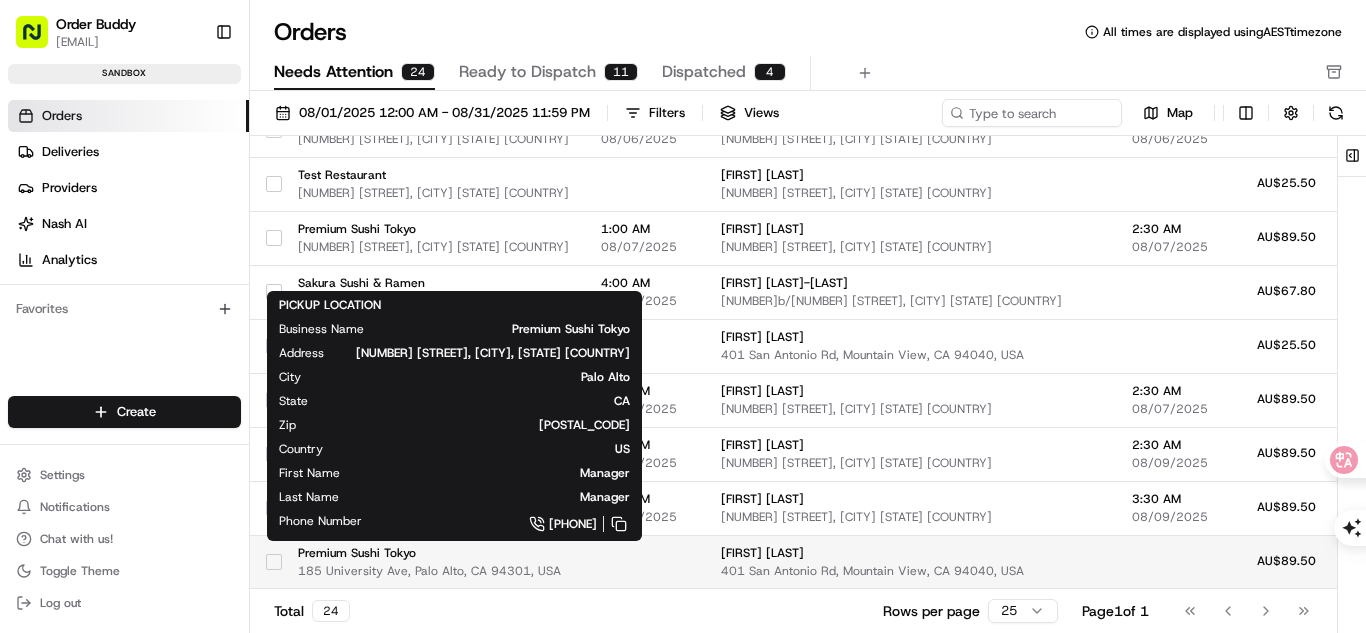 click on "Premium Sushi Tokyo" at bounding box center [433, 553] 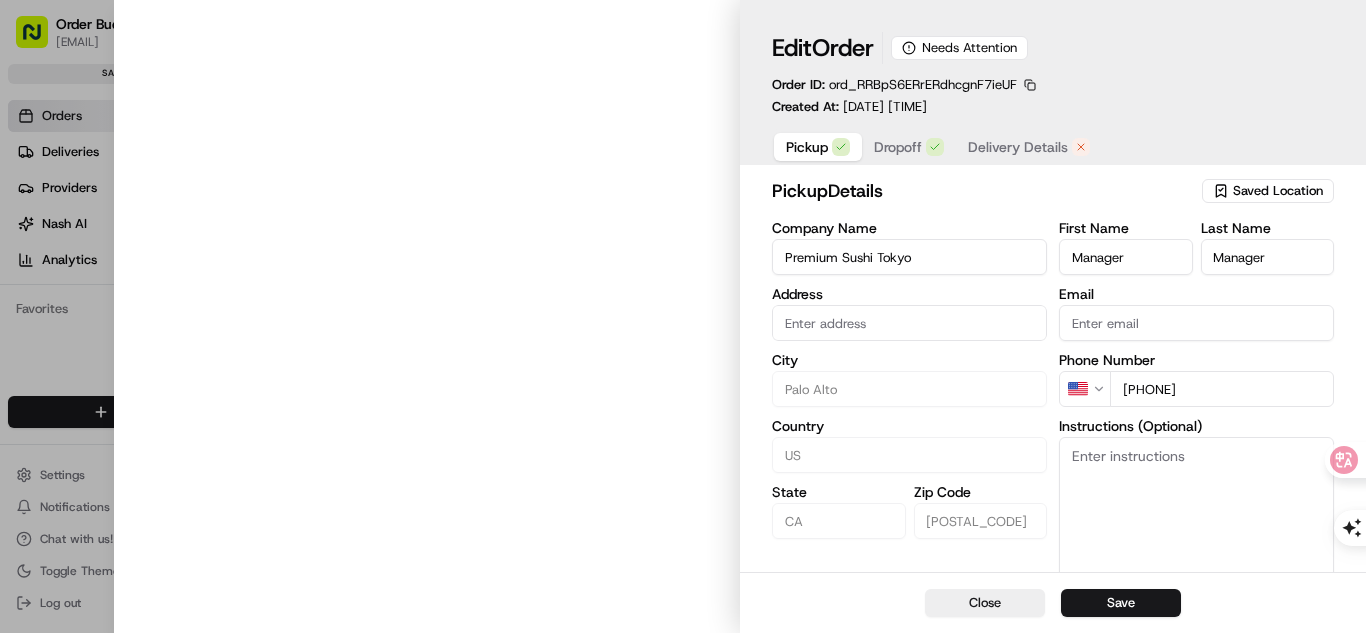 type on "[NUMBER] [STREET], [CITY], [STATE] [COUNTRY]" 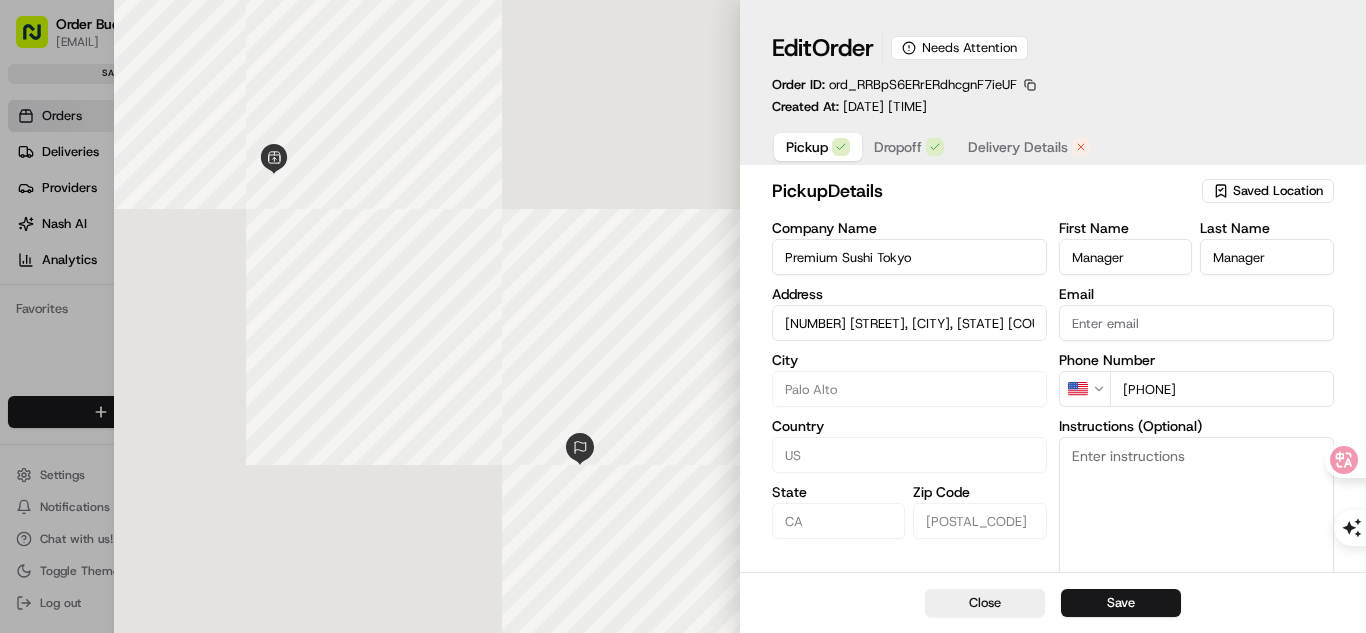 click on "Delivery Details" at bounding box center (1018, 147) 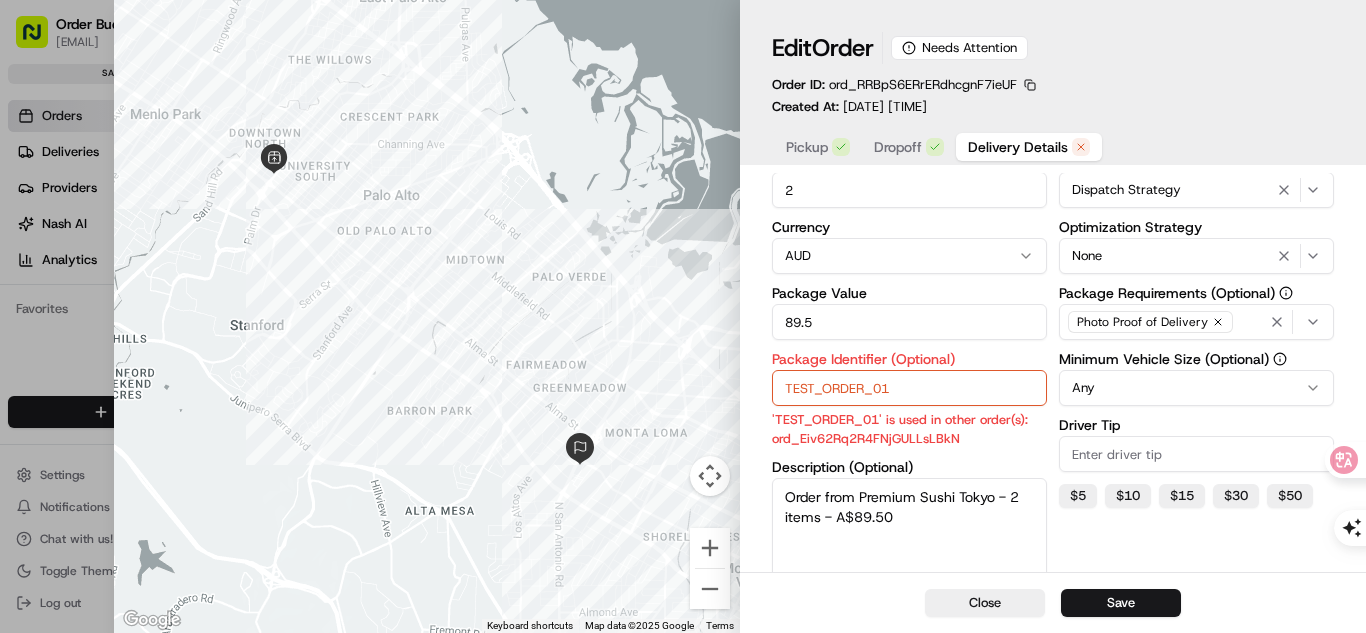 scroll, scrollTop: 200, scrollLeft: 0, axis: vertical 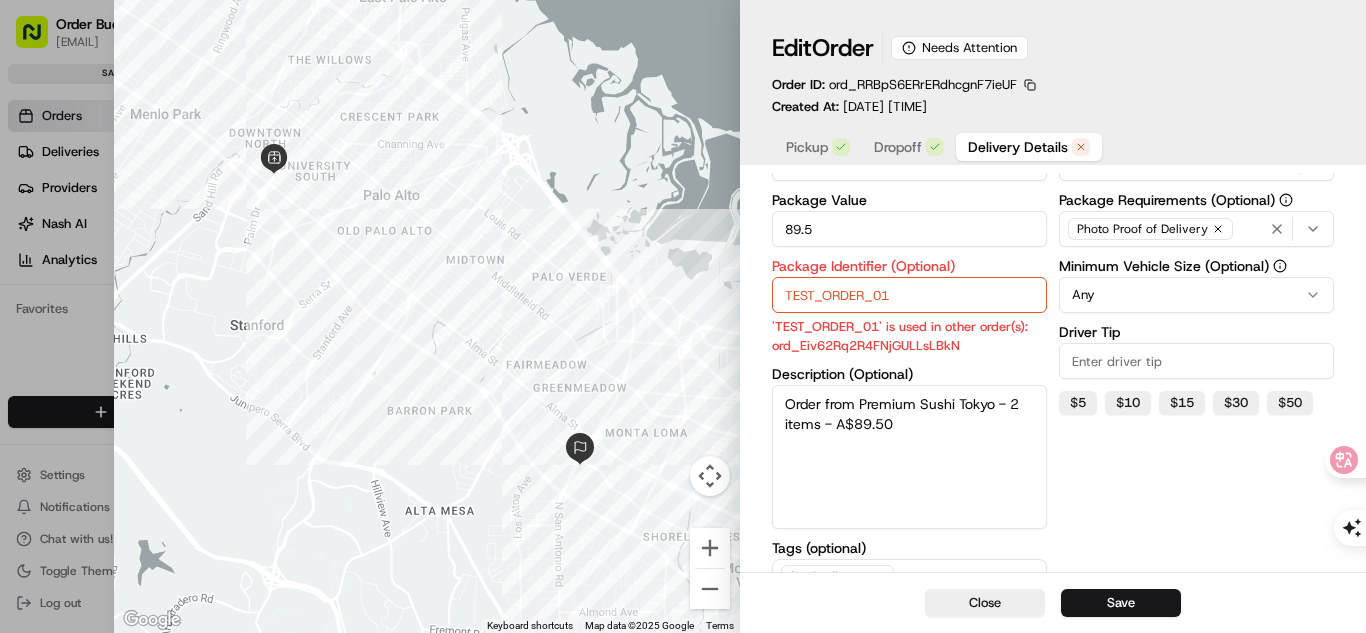click on "Close" at bounding box center [985, 603] 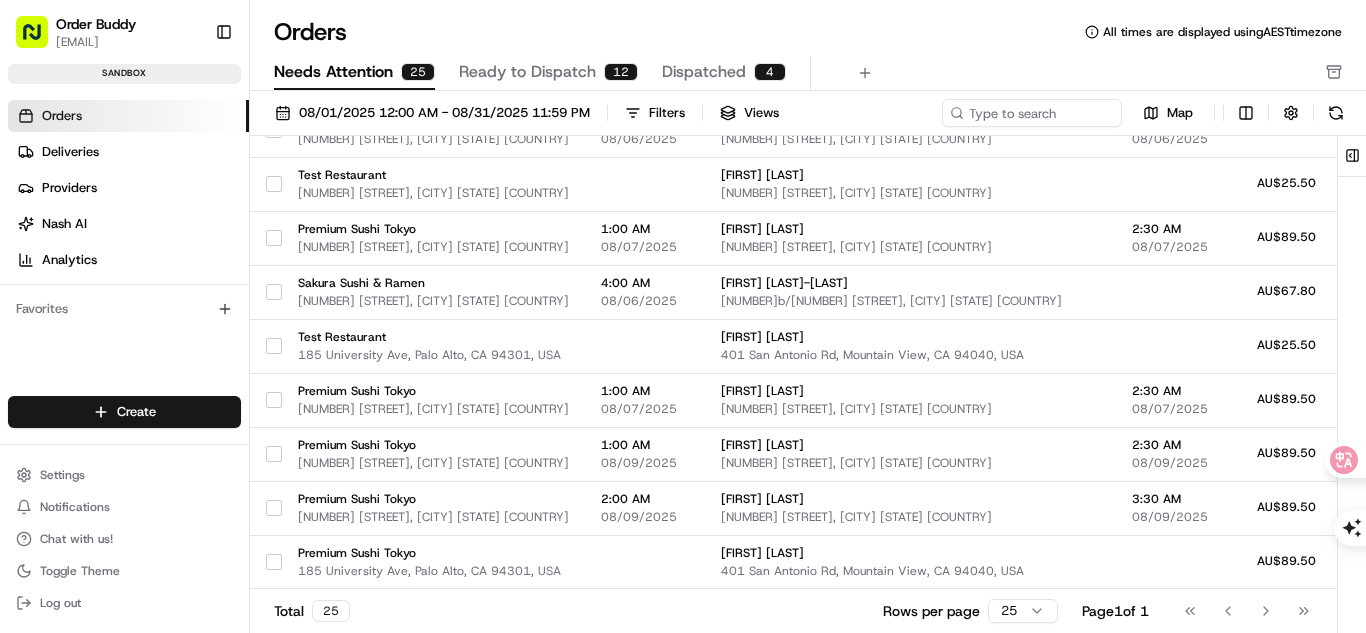 click on "Ready to Dispatch" at bounding box center [527, 72] 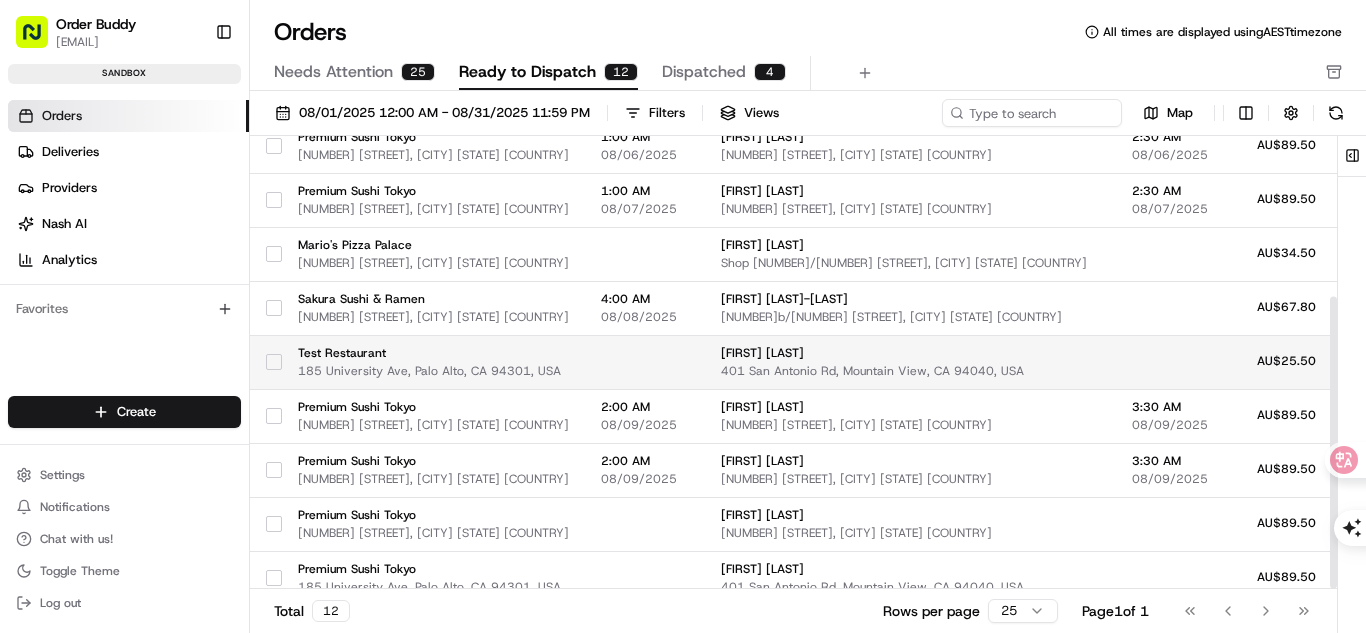 scroll, scrollTop: 250, scrollLeft: 0, axis: vertical 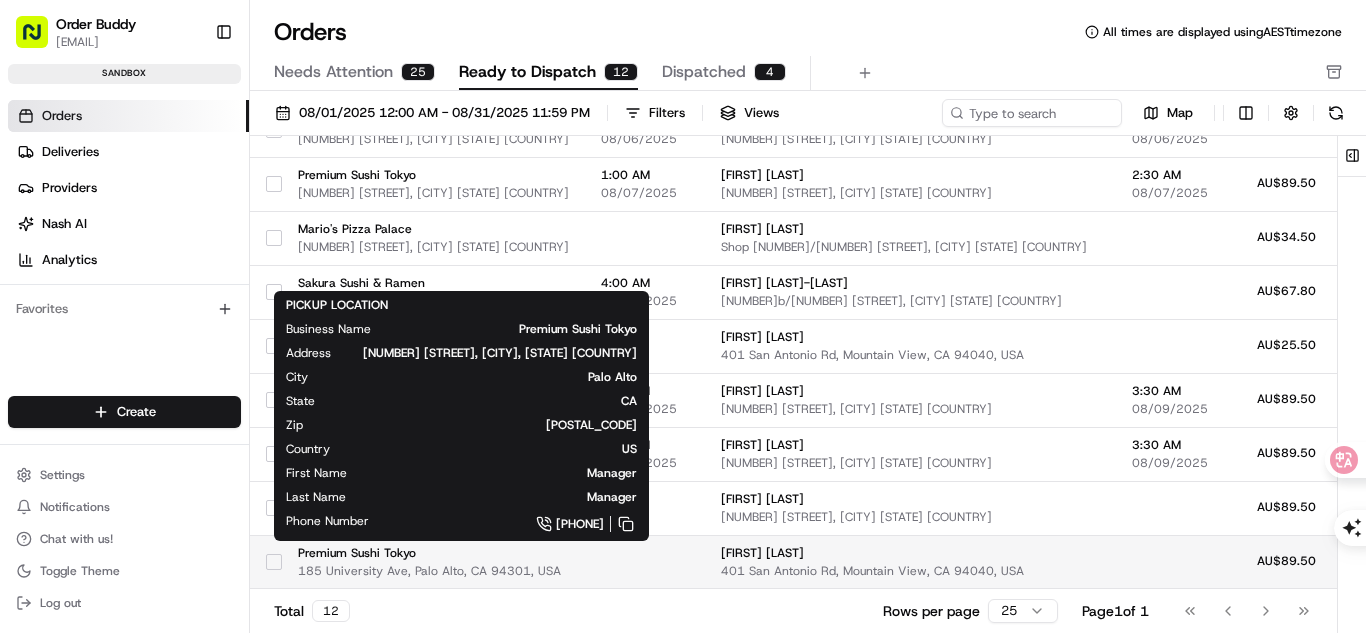 click on "185 University Ave, Palo Alto, CA 94301, USA" at bounding box center [433, 571] 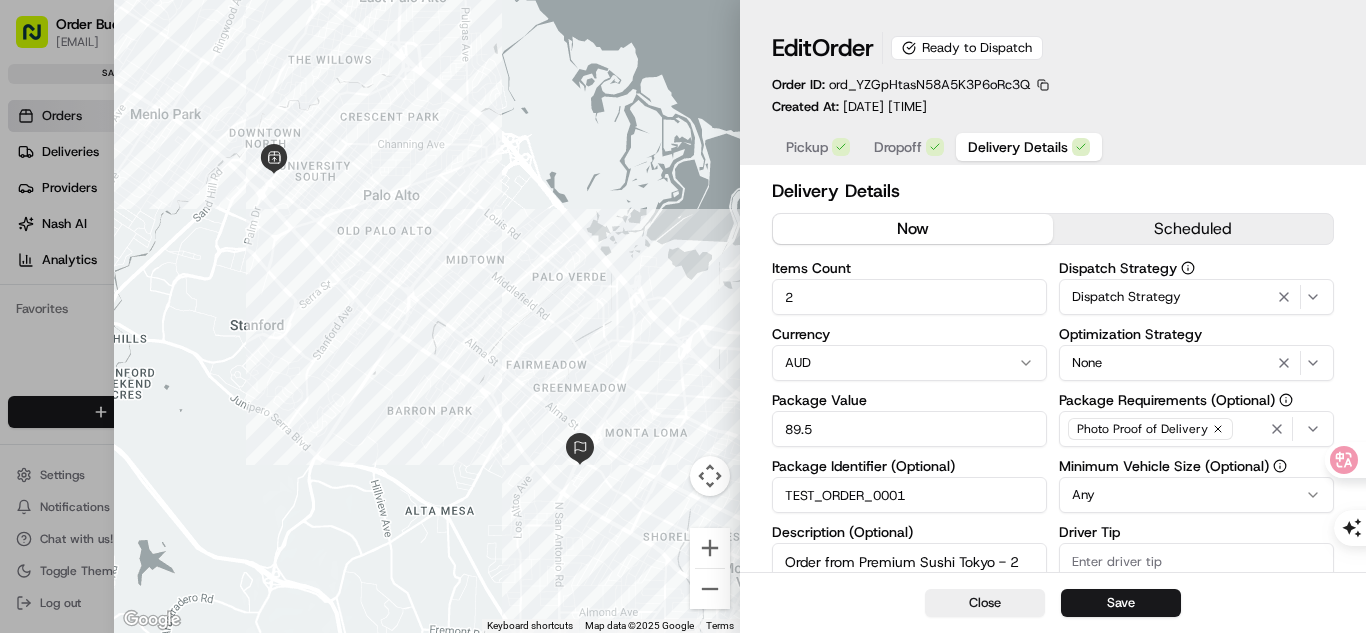 click at bounding box center [683, 316] 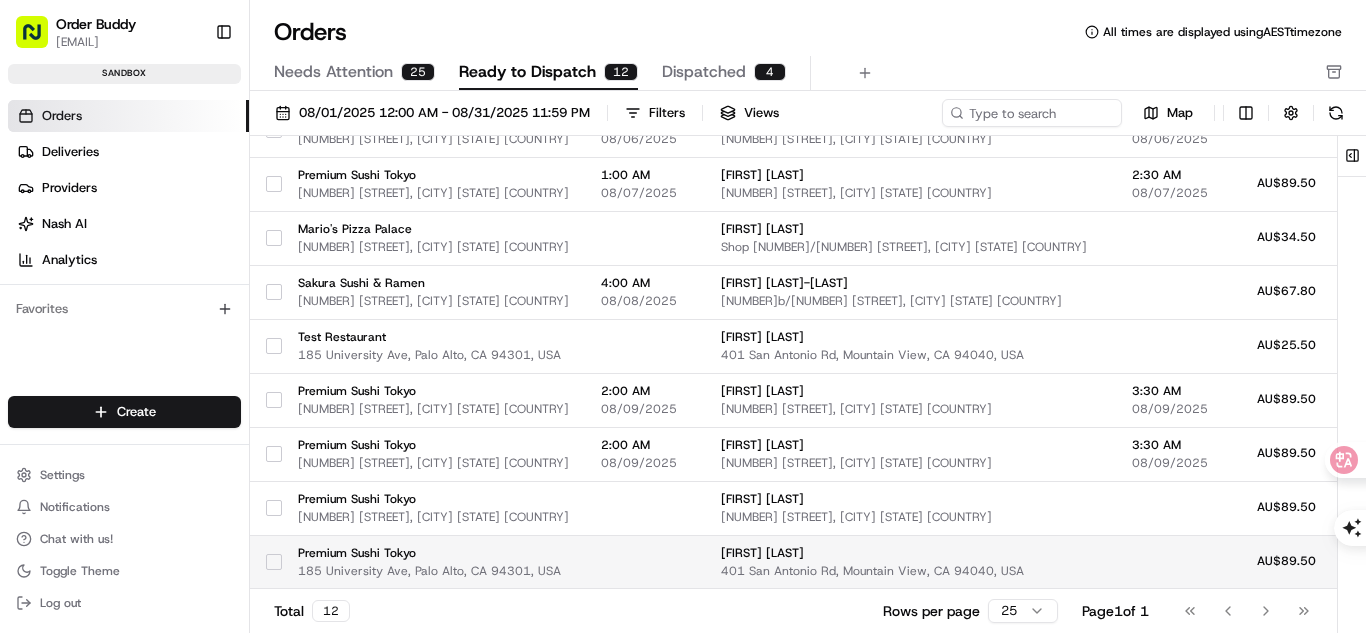 drag, startPoint x: 266, startPoint y: 564, endPoint x: 271, endPoint y: 573, distance: 10.29563 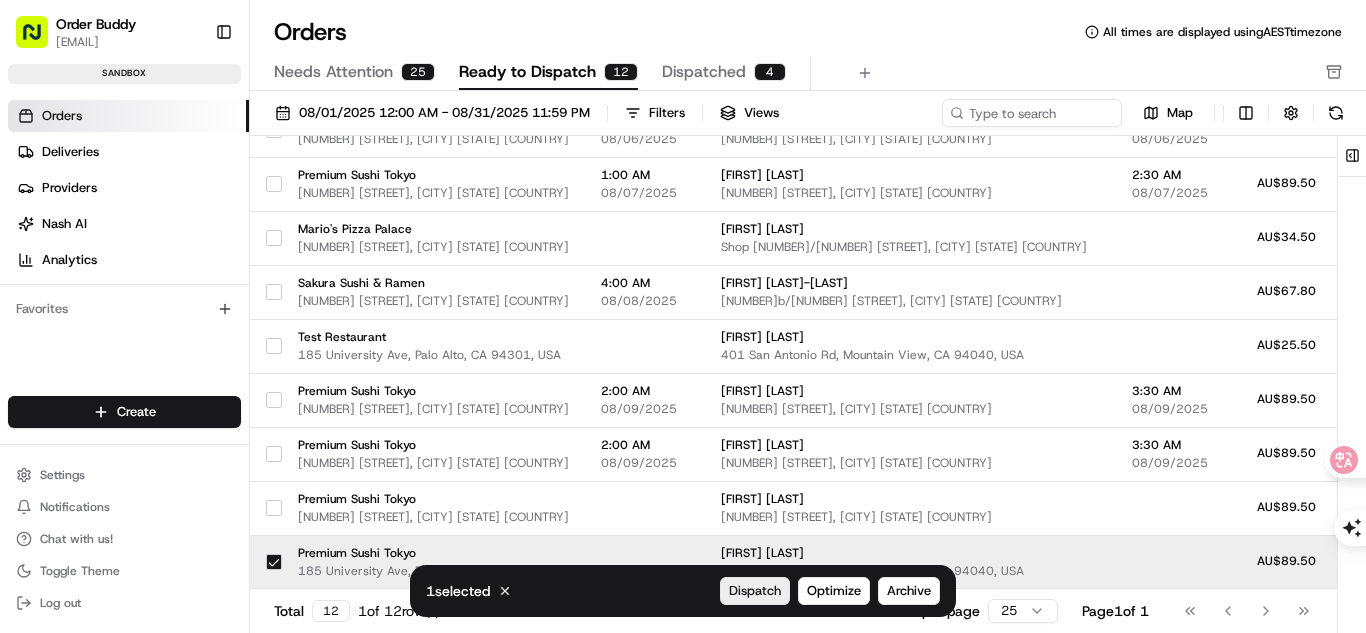 click on "Dispatch" at bounding box center (755, 591) 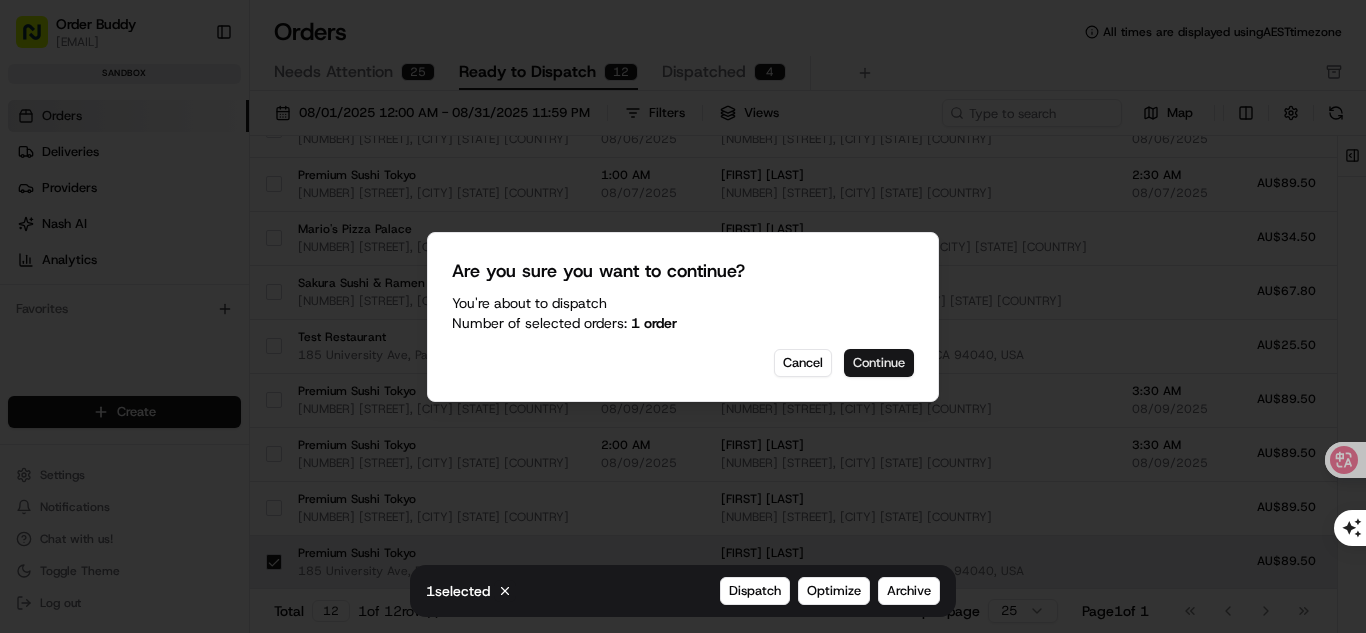 click on "Continue" at bounding box center (879, 363) 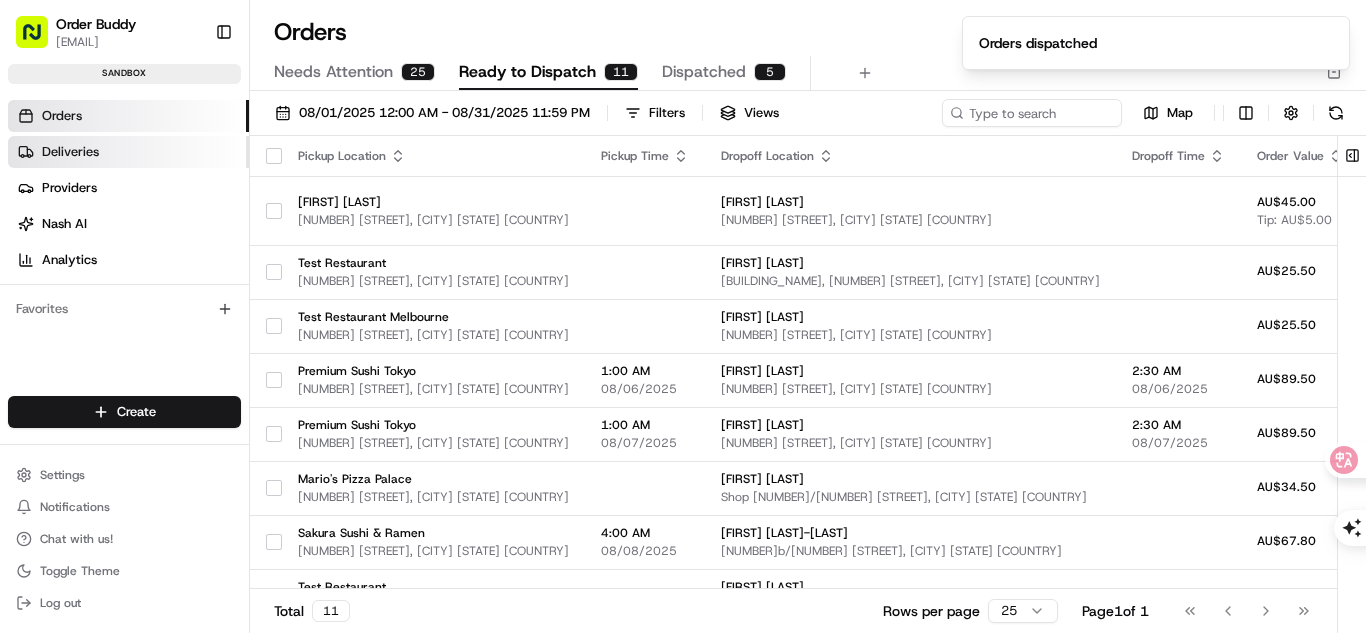 click on "Deliveries" at bounding box center [128, 152] 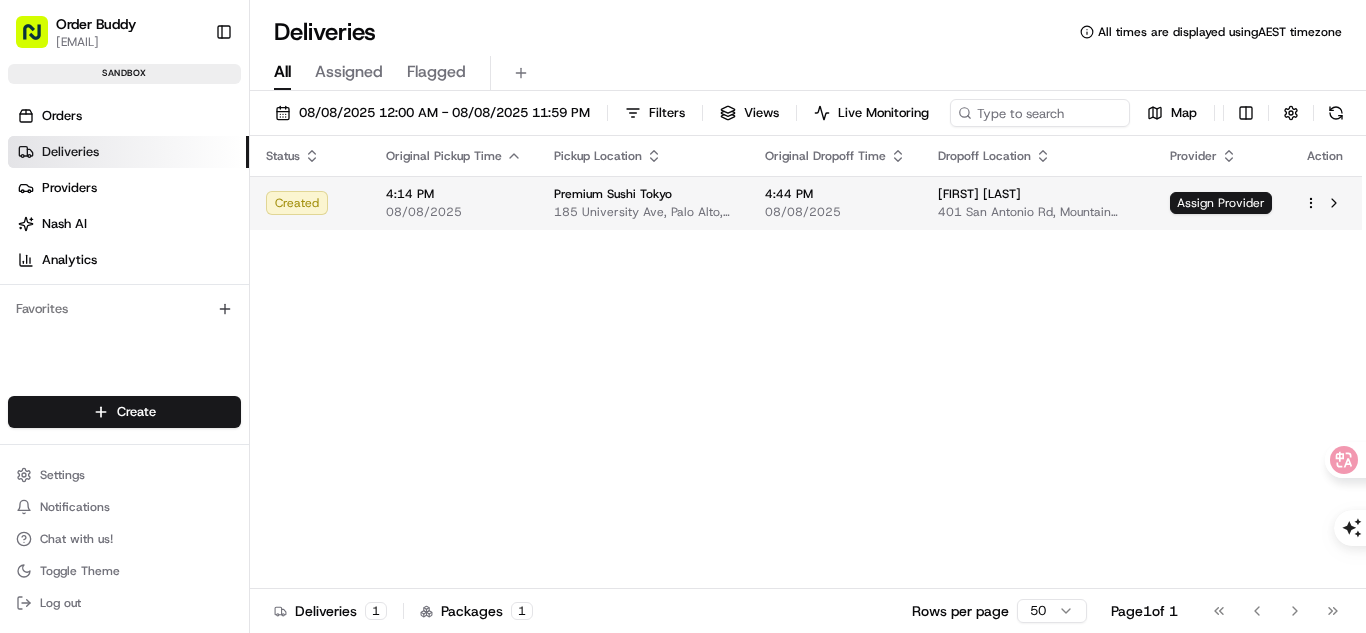 click on "[FIRST] [LAST]" at bounding box center (979, 194) 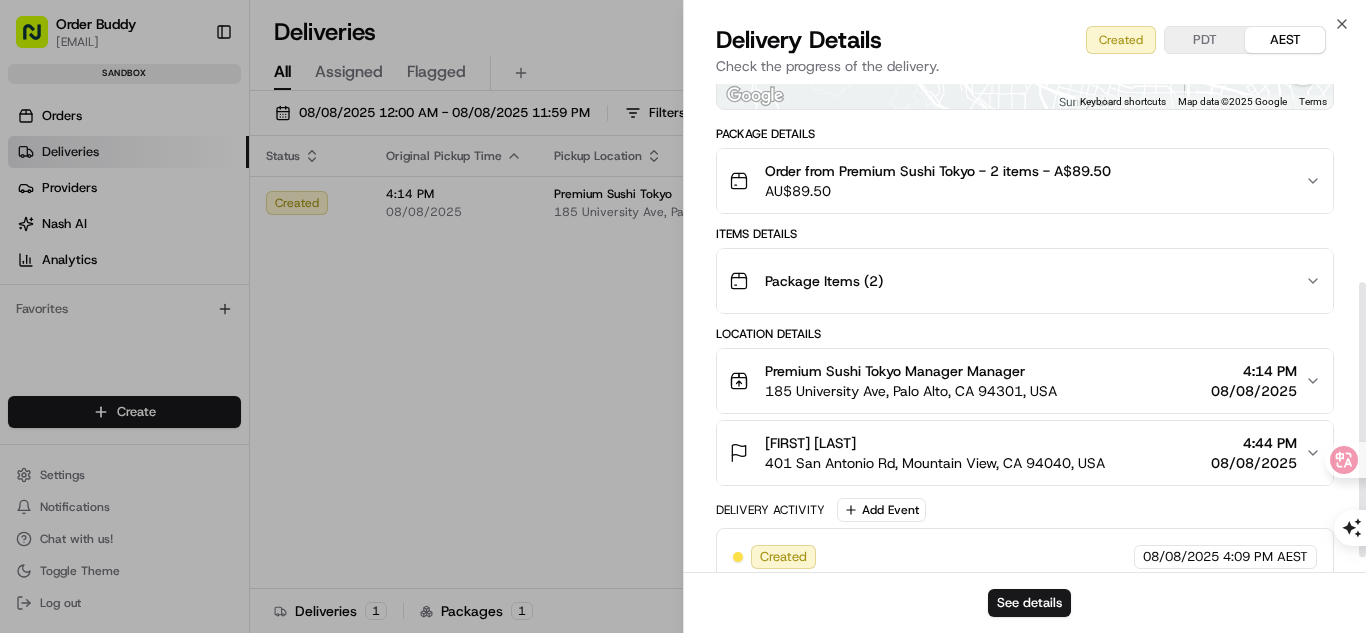 scroll, scrollTop: 378, scrollLeft: 0, axis: vertical 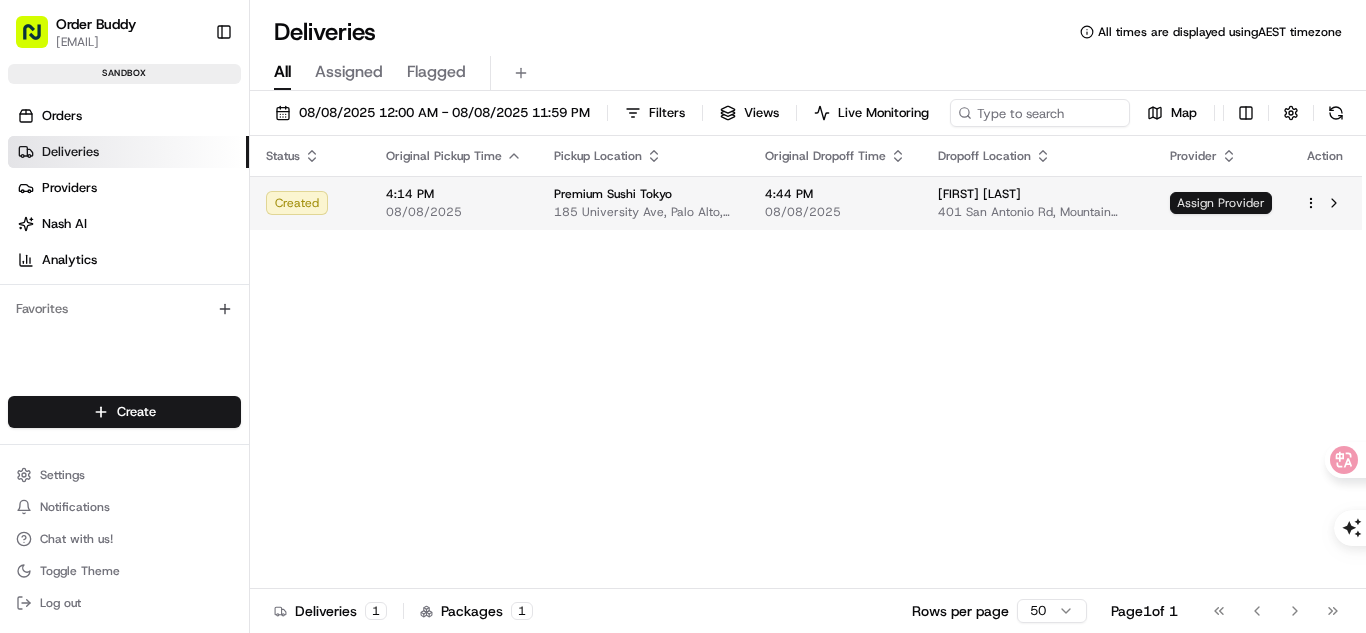 click on "Assign Provider" at bounding box center [1221, 203] 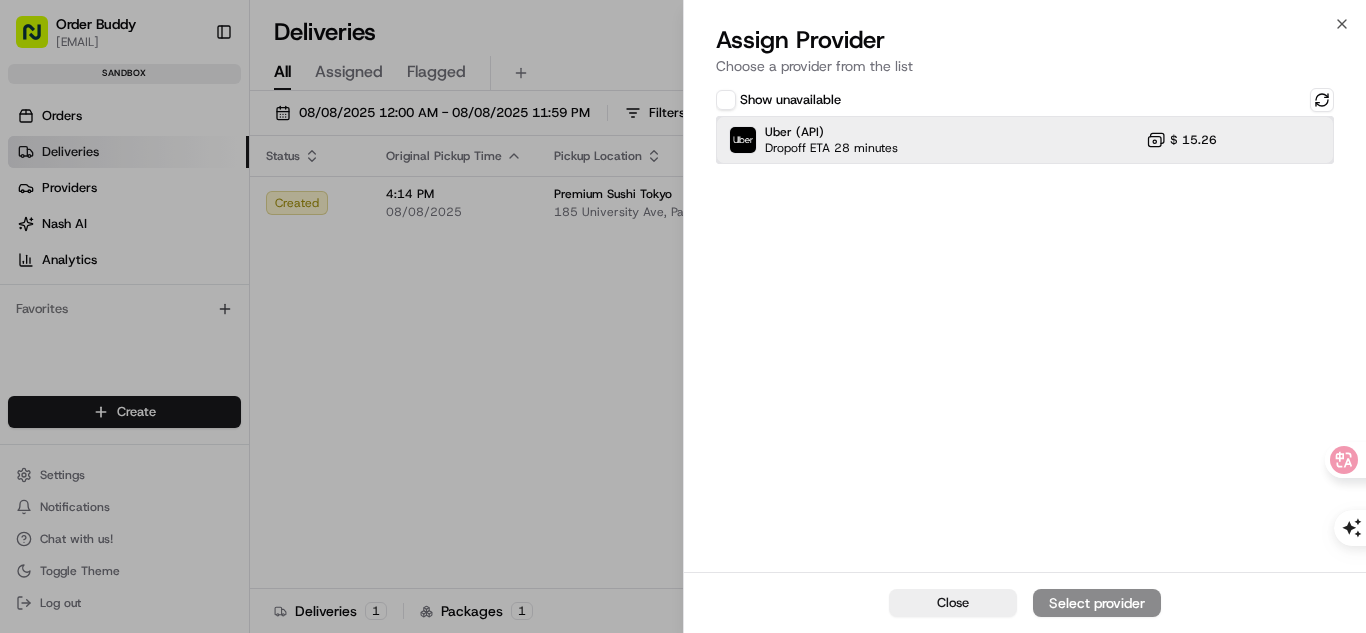 click on "Uber (API) Dropoff ETA   28 minutes $   15.26" at bounding box center [1025, 140] 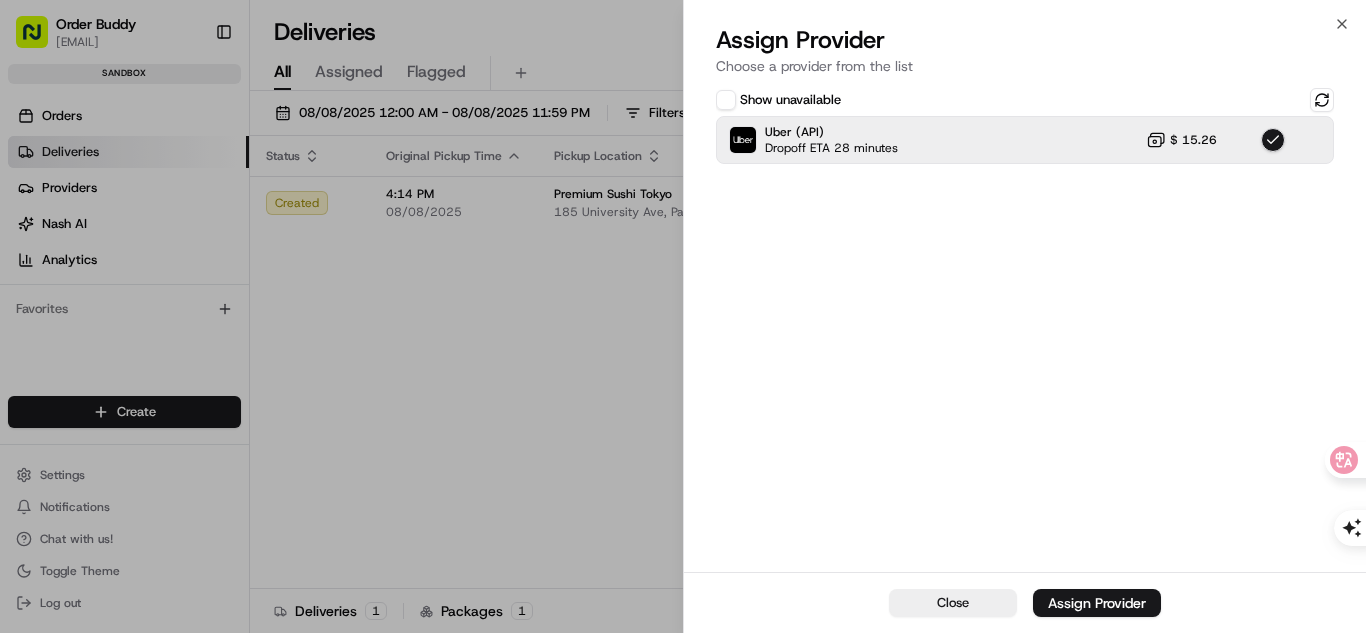 drag, startPoint x: 1082, startPoint y: 607, endPoint x: 1048, endPoint y: 560, distance: 58.00862 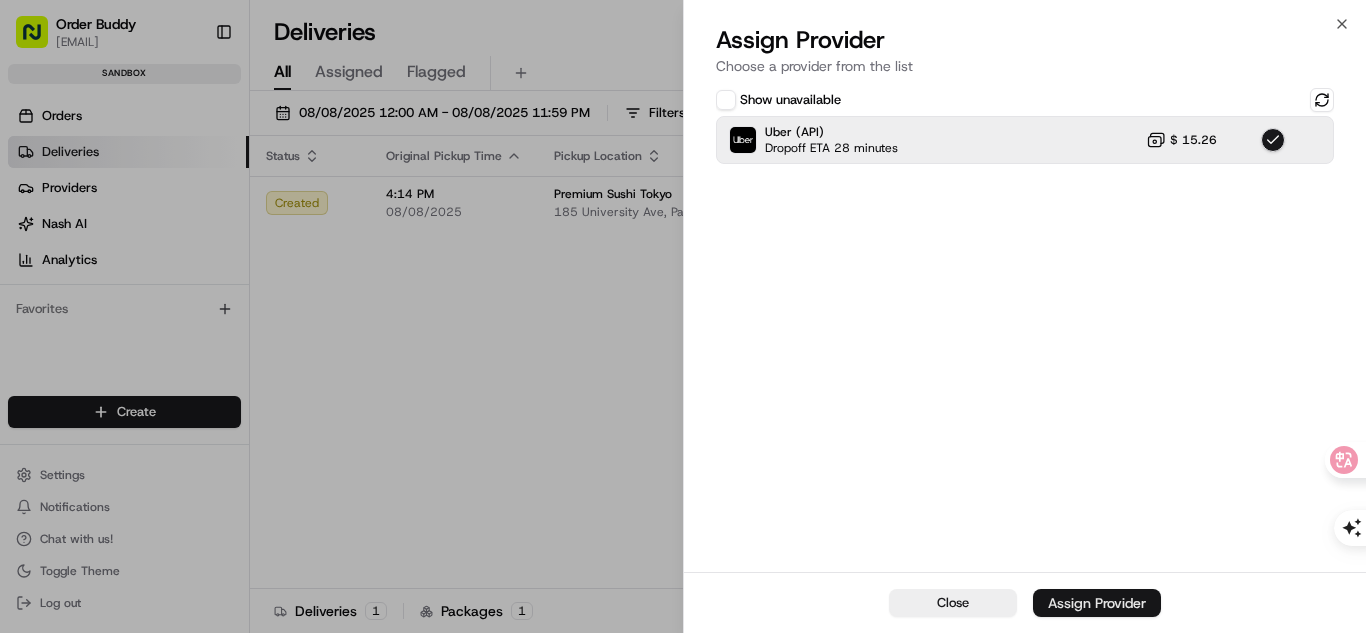 click on "Assign Provider" at bounding box center [1097, 603] 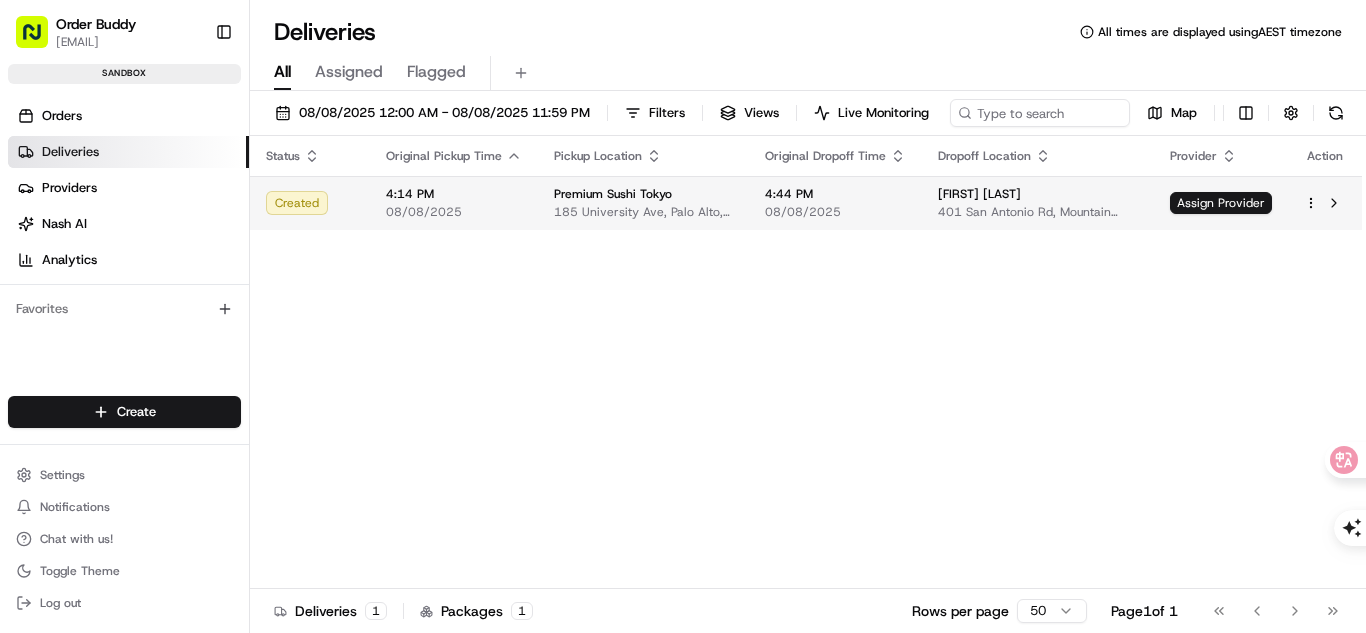 click on "401 San Antonio Rd, Mountain View, CA 94040, USA" at bounding box center (1038, 212) 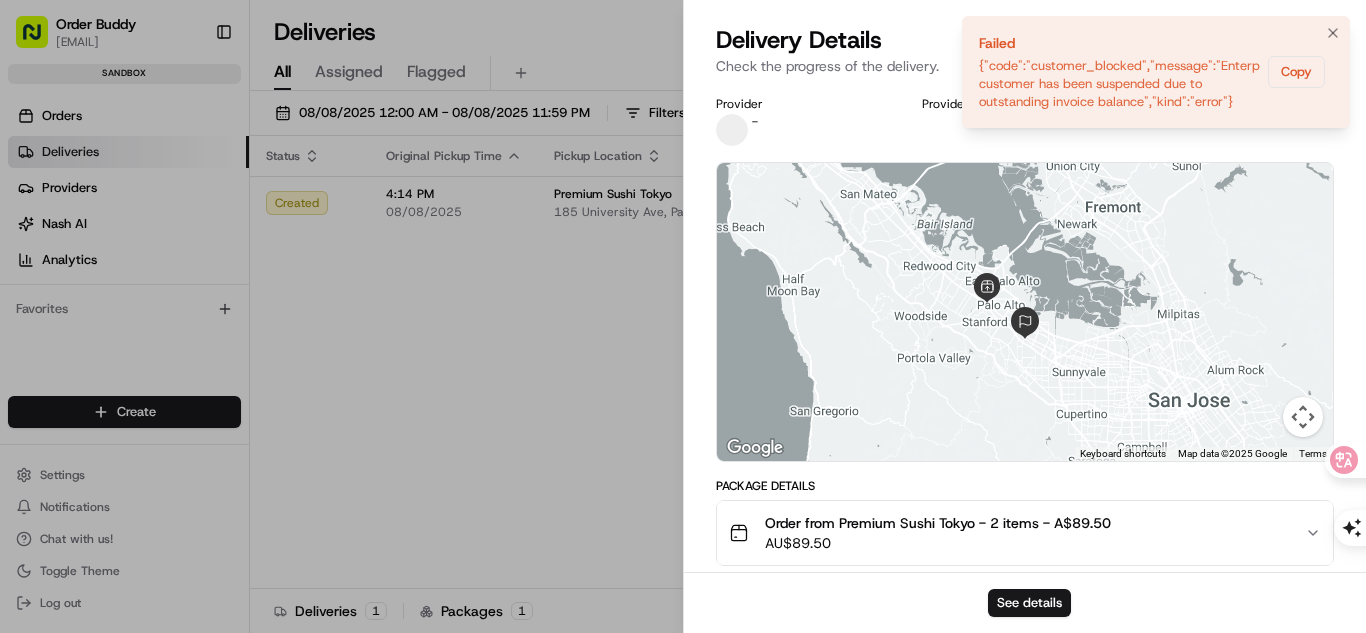 click on "Failed {"code":"customer_blocked","message":"Enterprise customer has been suspended due to outstanding invoice balance","kind":"error"} Copy" at bounding box center (1156, 72) 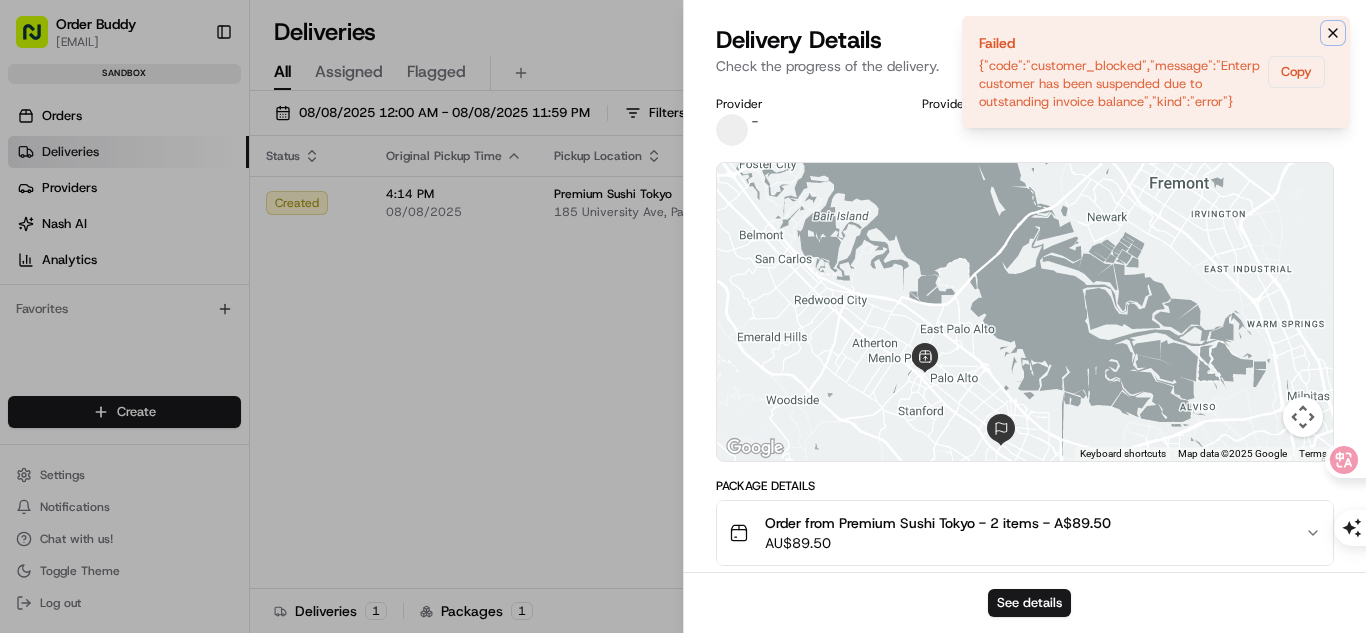 click 